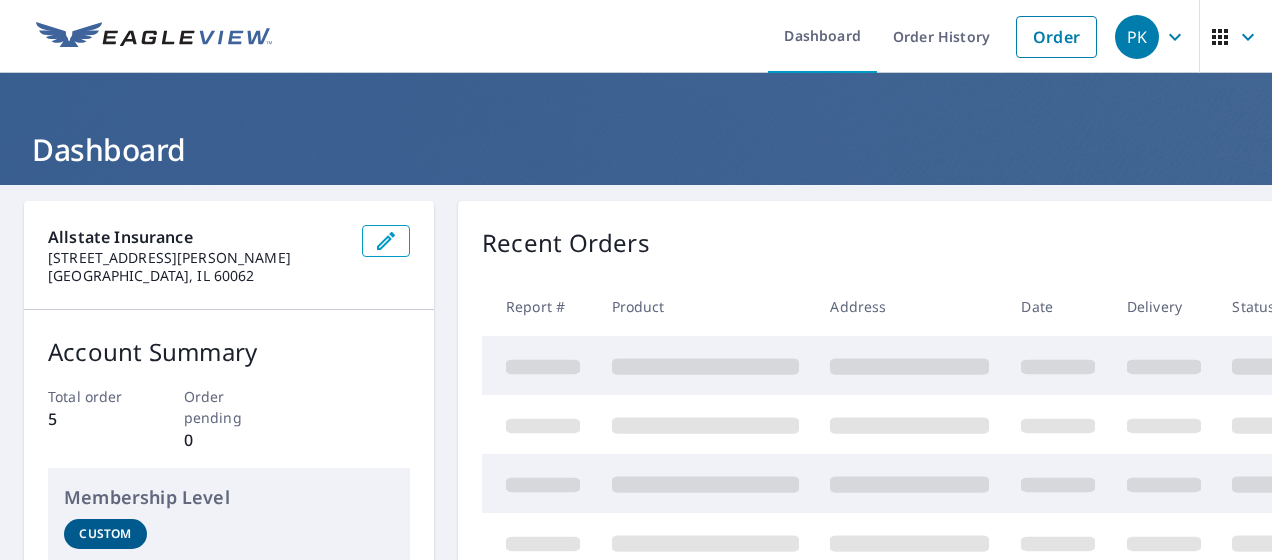 scroll, scrollTop: 0, scrollLeft: 0, axis: both 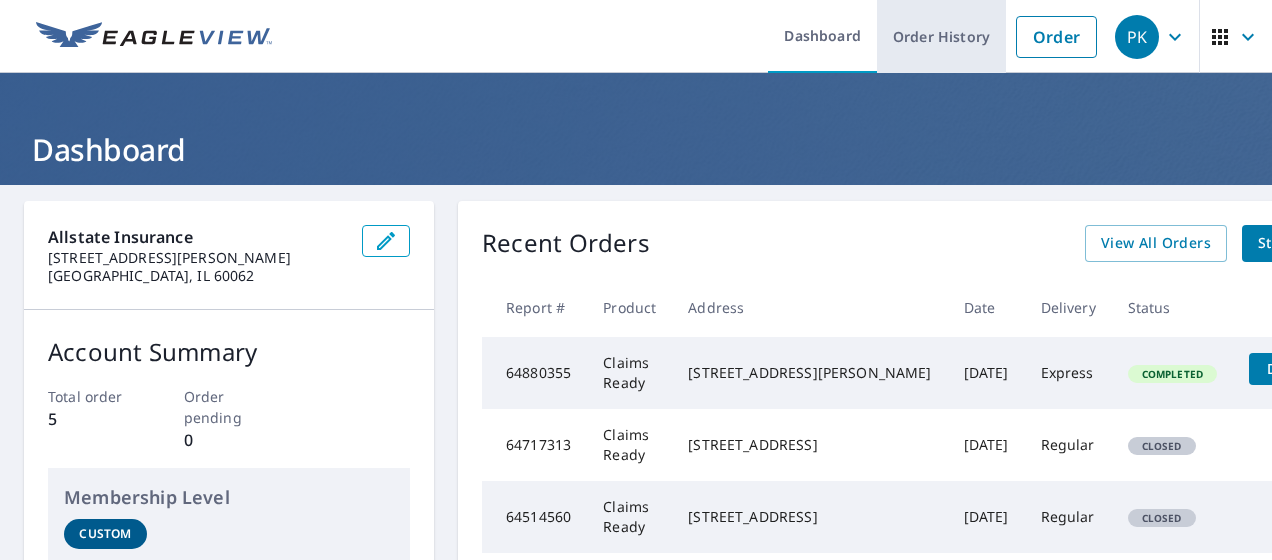 click on "Order History" at bounding box center (941, 36) 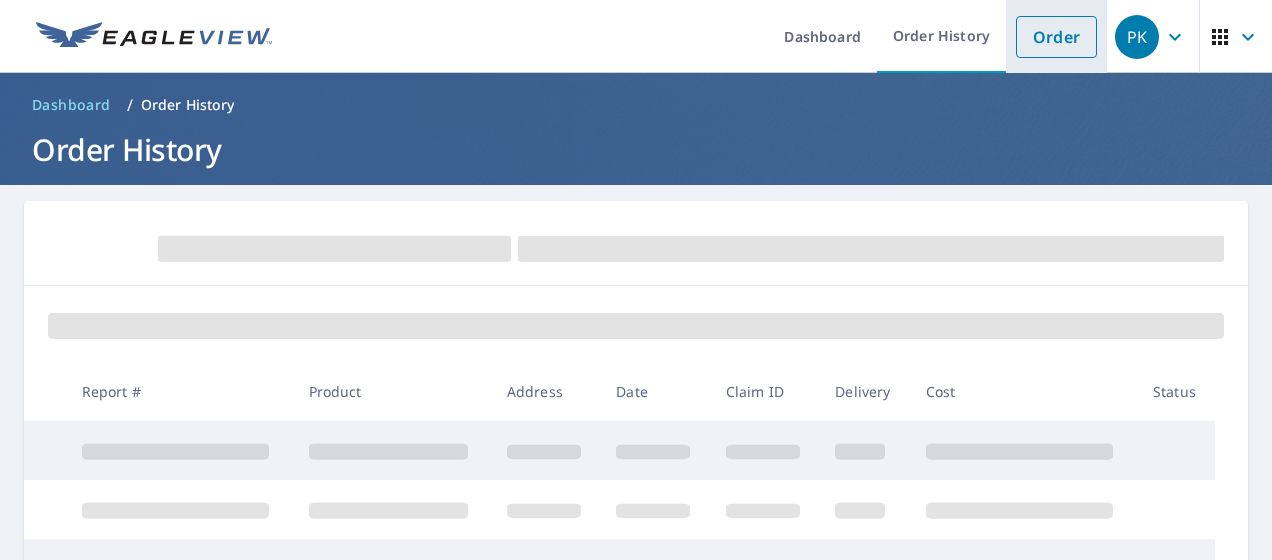 click on "Order" at bounding box center [1056, 37] 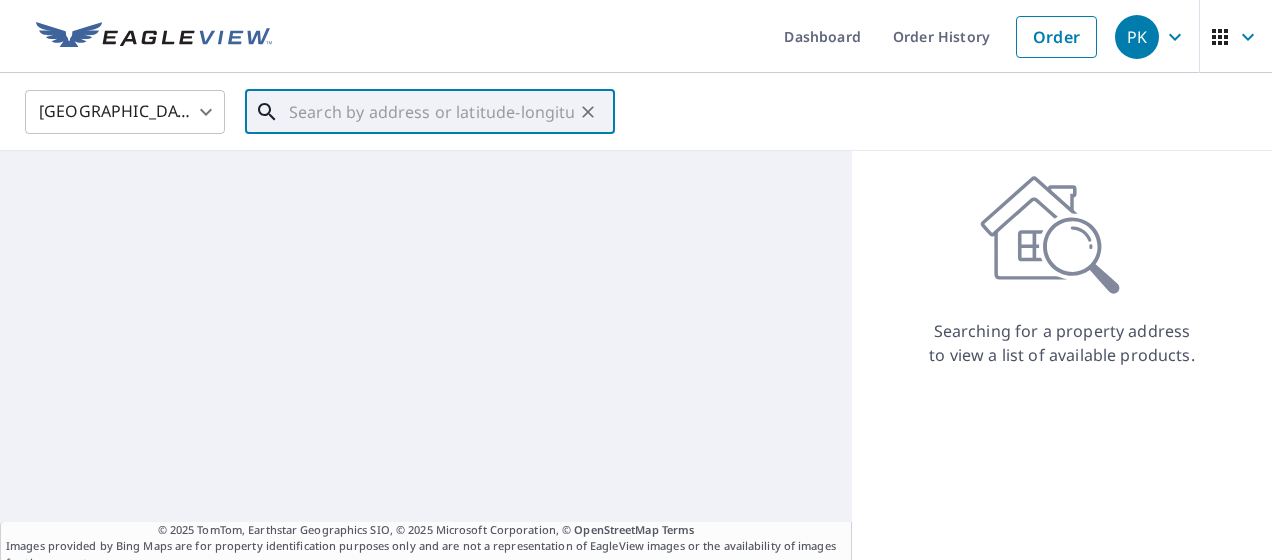 click at bounding box center [431, 112] 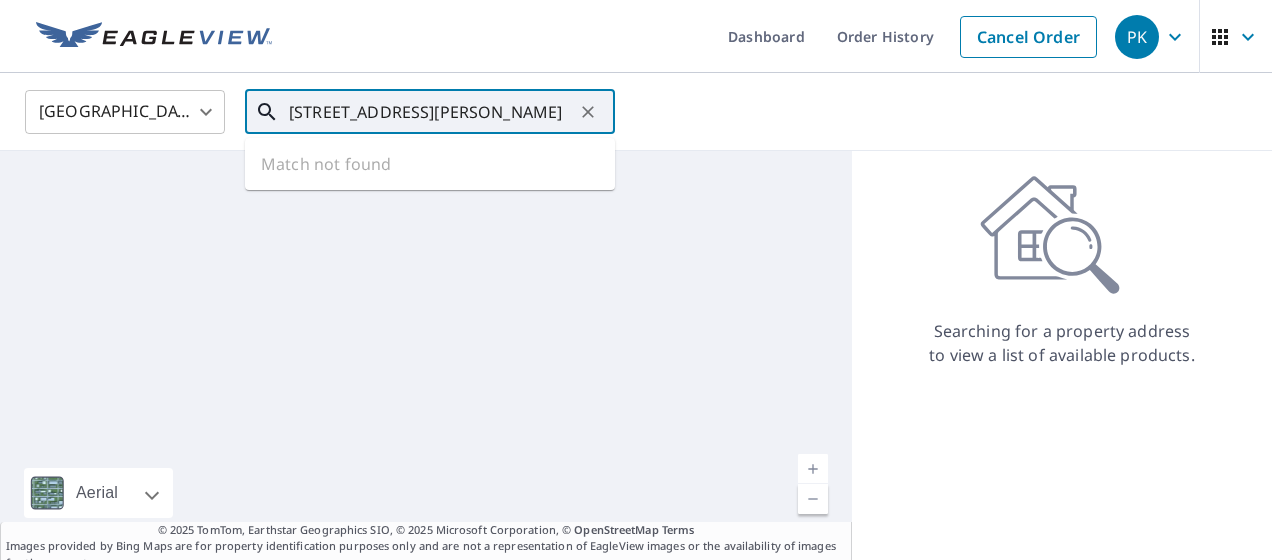 scroll, scrollTop: 0, scrollLeft: 121, axis: horizontal 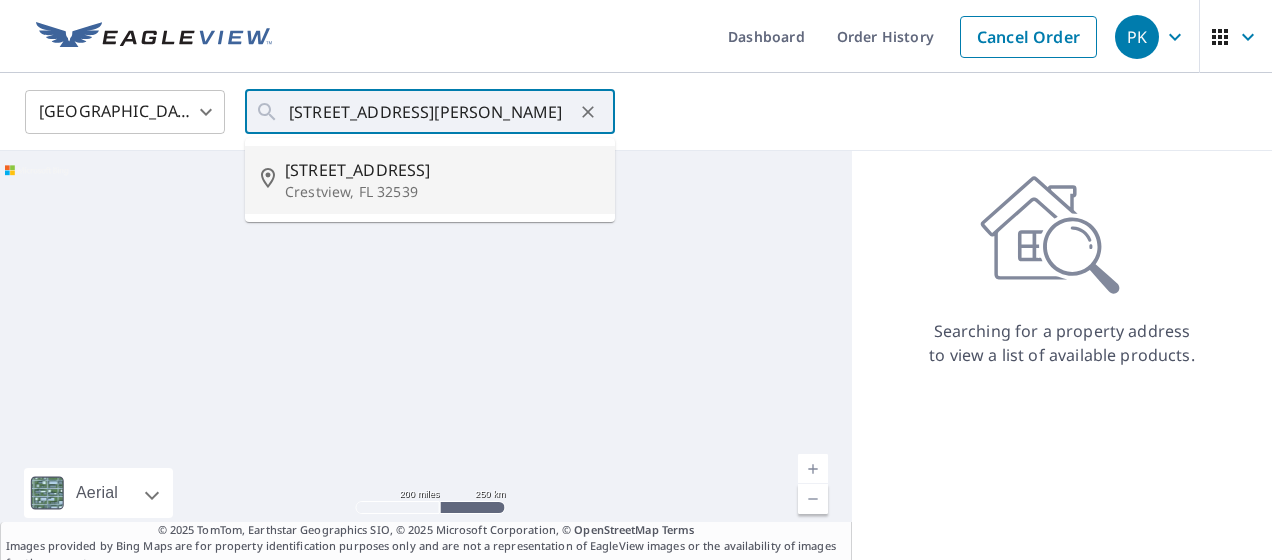 type on "6119 Magnolia Ln N Crestview, FL 32539" 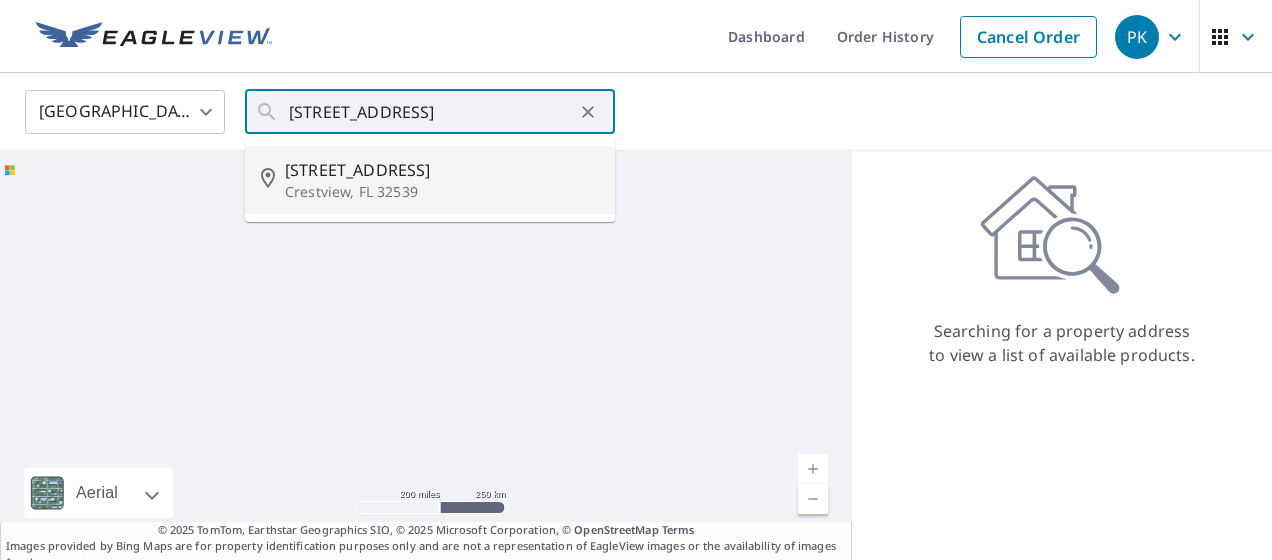 scroll, scrollTop: 0, scrollLeft: 0, axis: both 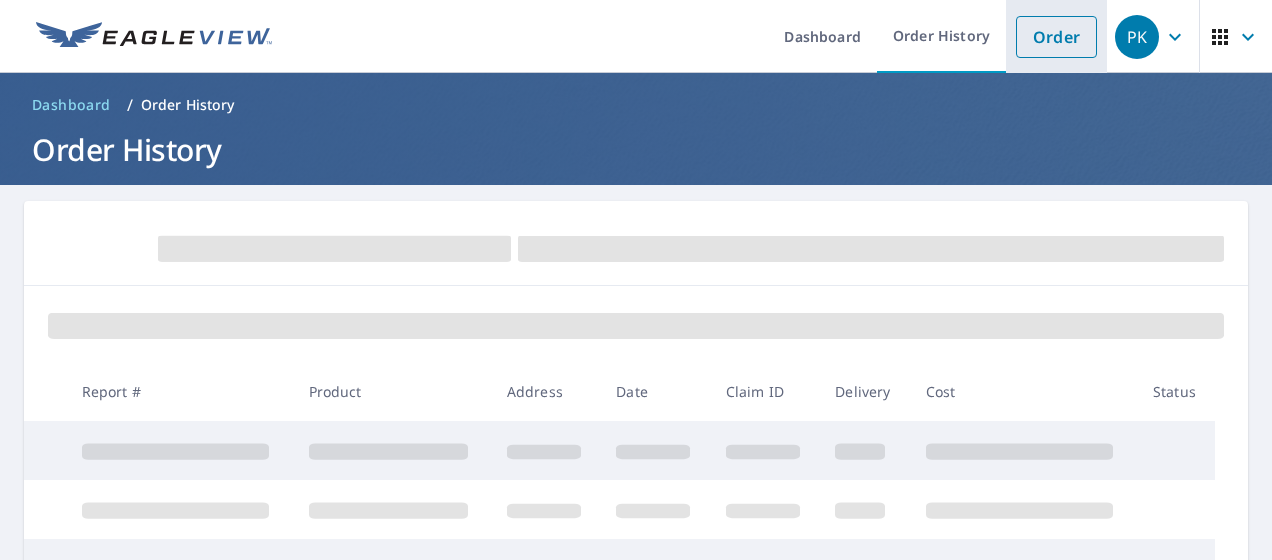 click on "Order" at bounding box center (1056, 37) 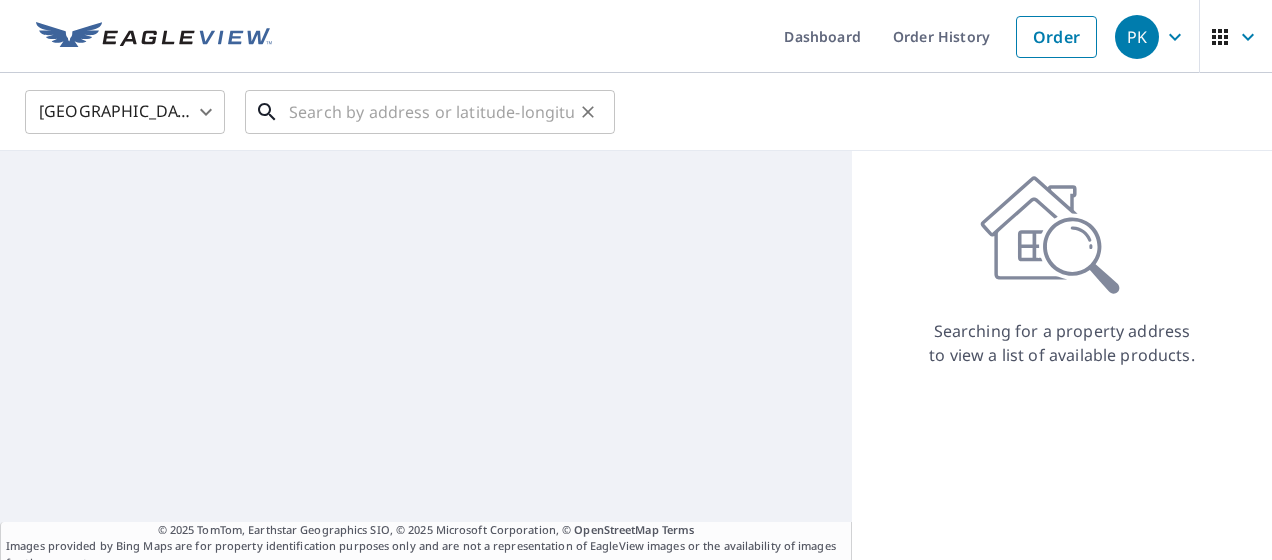 paste on "6119 MAGNOLIA LANE N, CRESTVIEW, FL, 32539-9132" 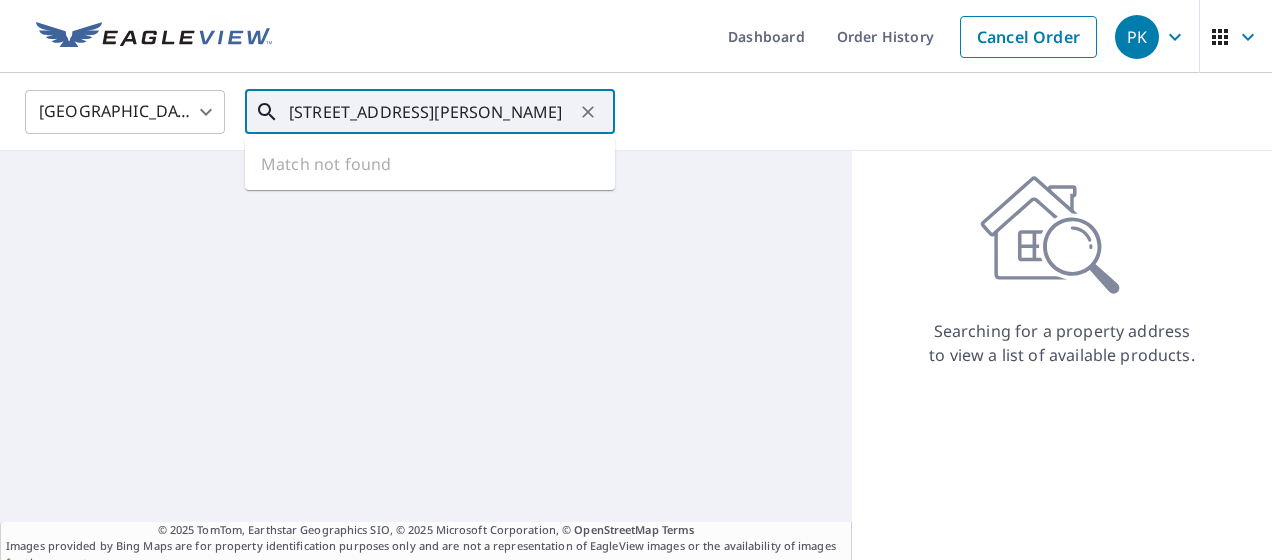click on "6119 MAGNOLIA LANE N, CRESTVIEW, FL, 32539-9132" at bounding box center [431, 112] 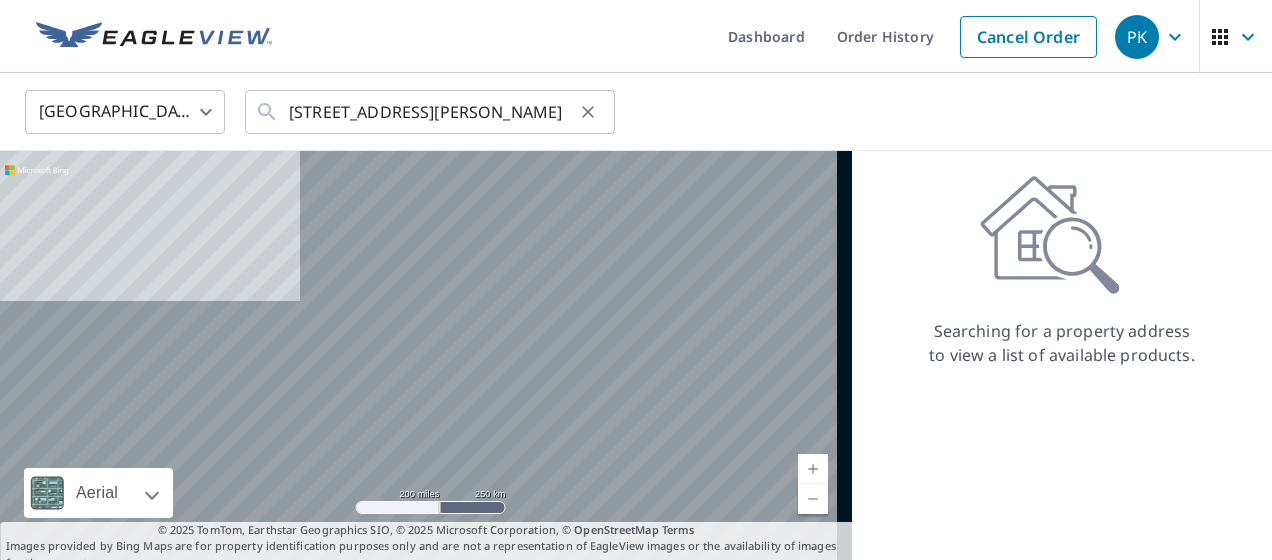 scroll, scrollTop: 0, scrollLeft: 0, axis: both 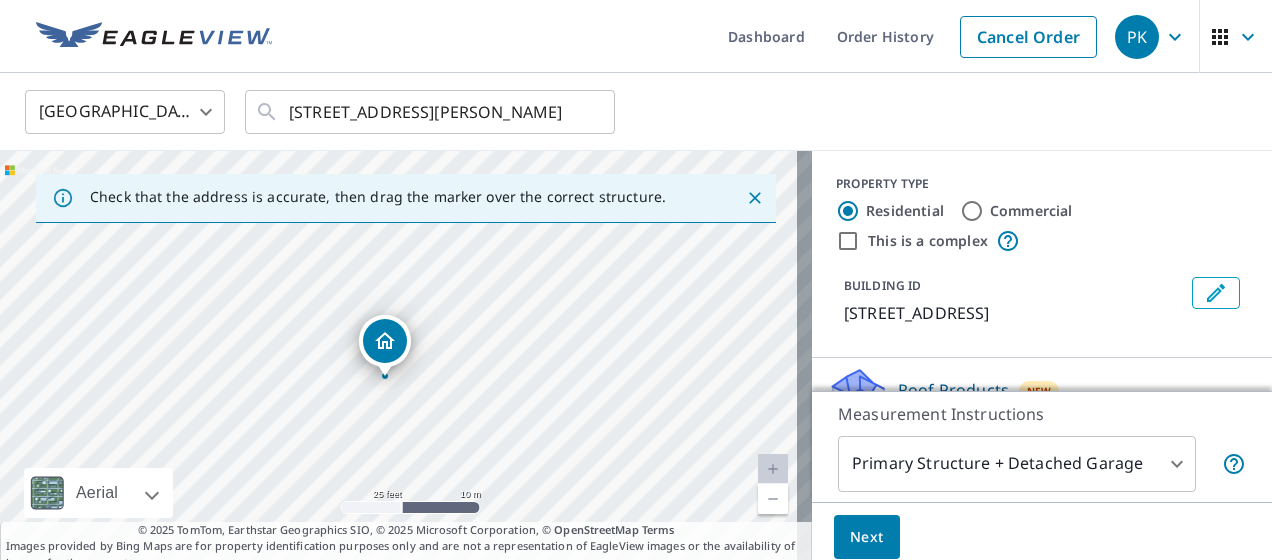 drag, startPoint x: 414, startPoint y: 291, endPoint x: 384, endPoint y: 415, distance: 127.57743 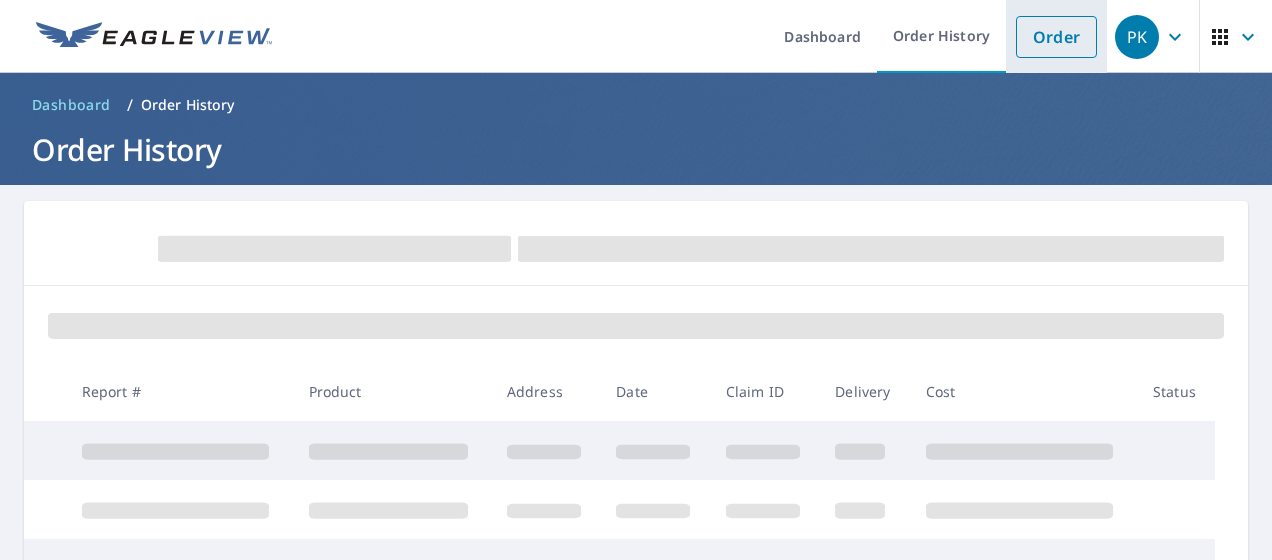click on "Order" at bounding box center [1056, 37] 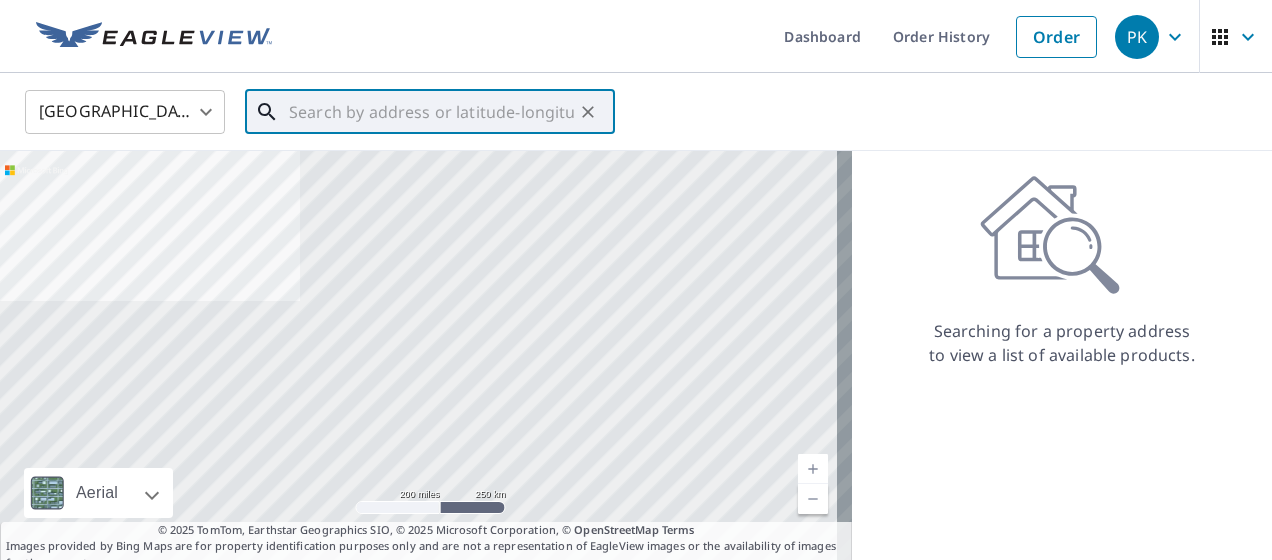 paste on "6119 MAGNOLIA LANE N, CRESTVIEW, FL, 32539-9132" 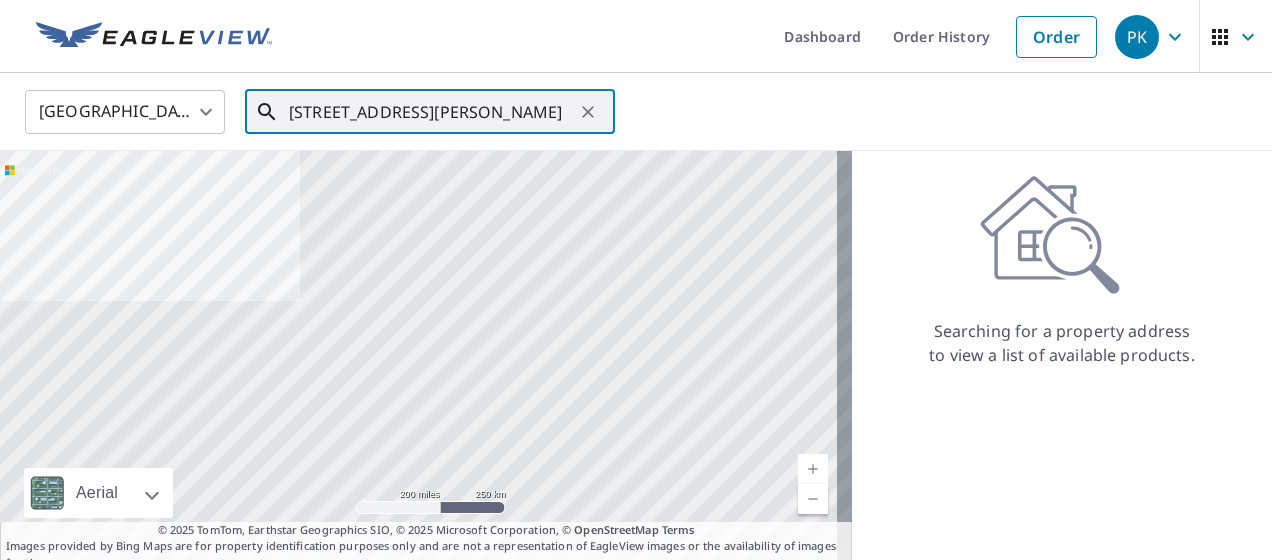 click on "6119 MAGNOLIA LANE N, CRESTVIEW, FL, 32539-9132" at bounding box center [431, 112] 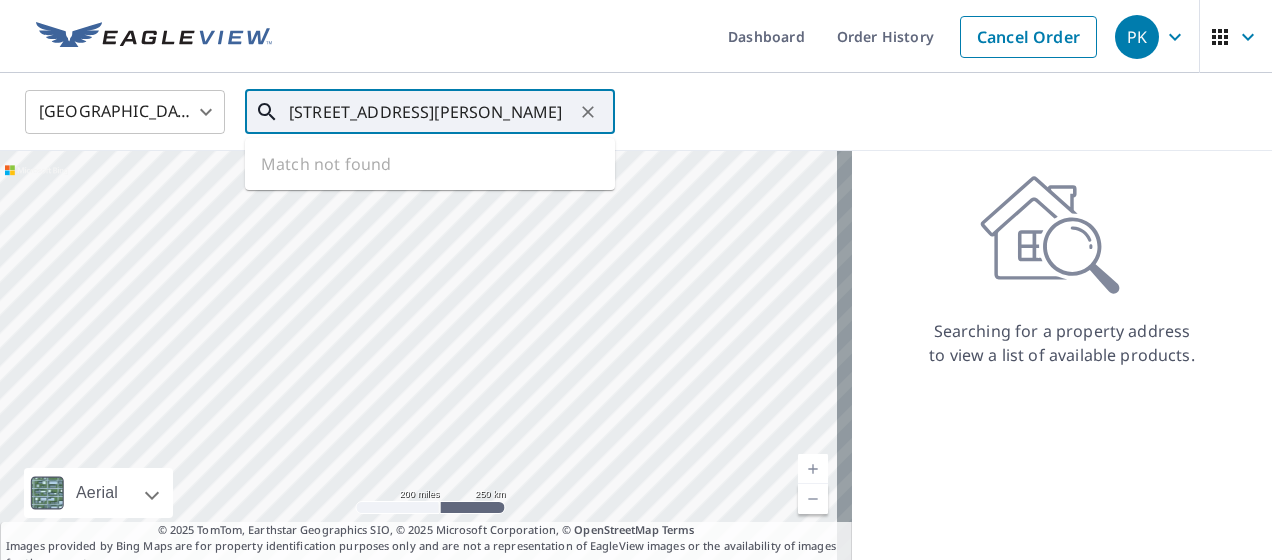 type on "6119 MAGNOLIA LANE N, CRESTVIEW, FL, 32539-9132" 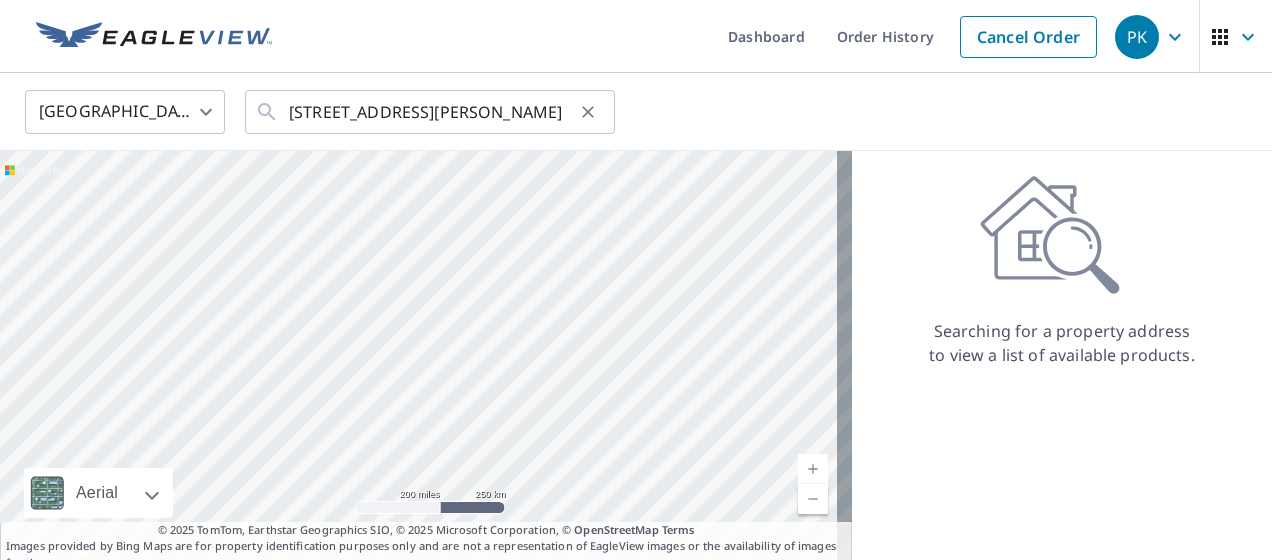 scroll, scrollTop: 0, scrollLeft: 0, axis: both 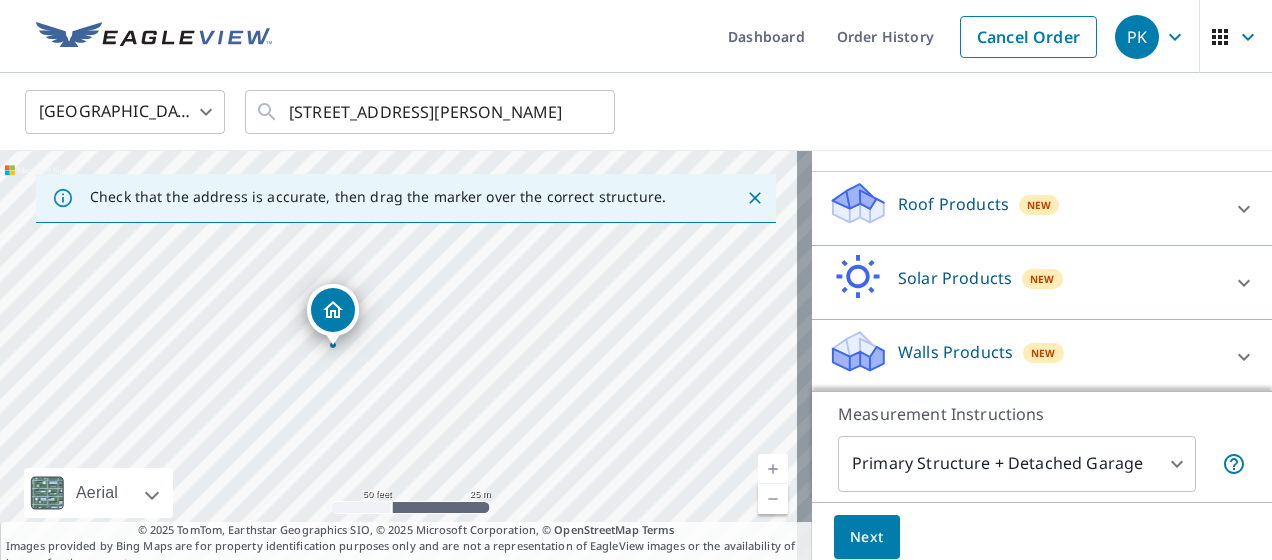 click on "Roof Products" at bounding box center (953, 204) 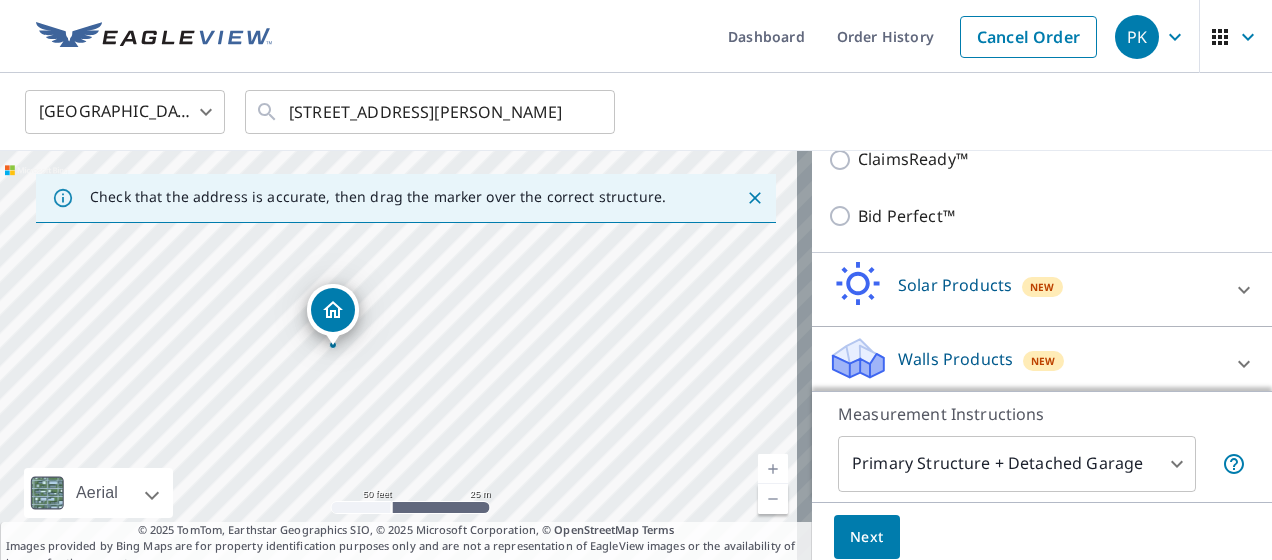 scroll, scrollTop: 291, scrollLeft: 0, axis: vertical 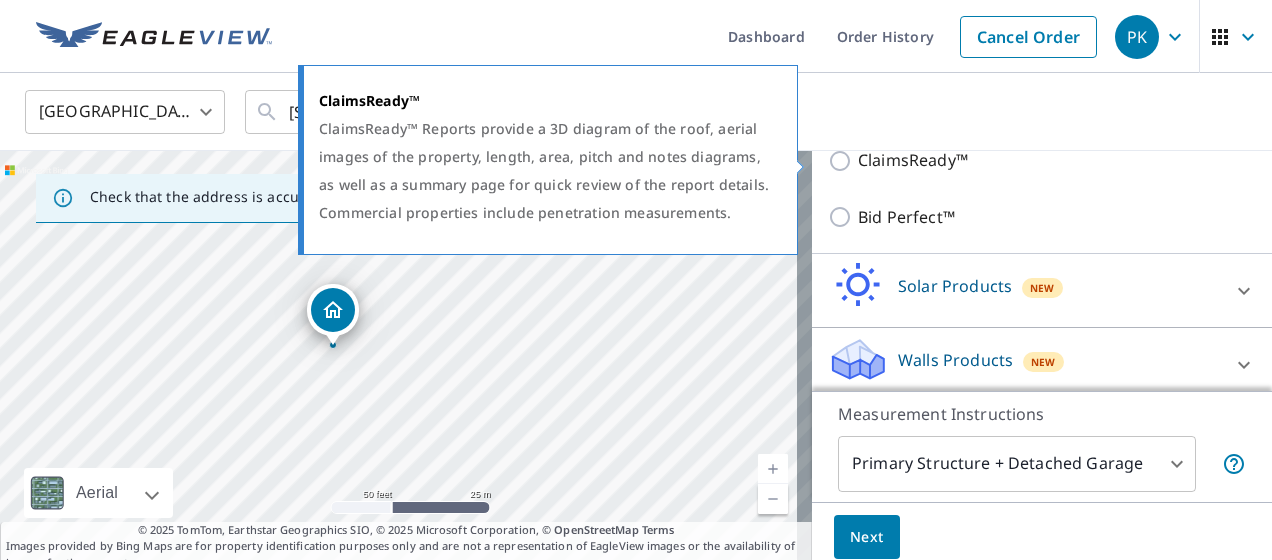click on "ClaimsReady™" at bounding box center [913, 160] 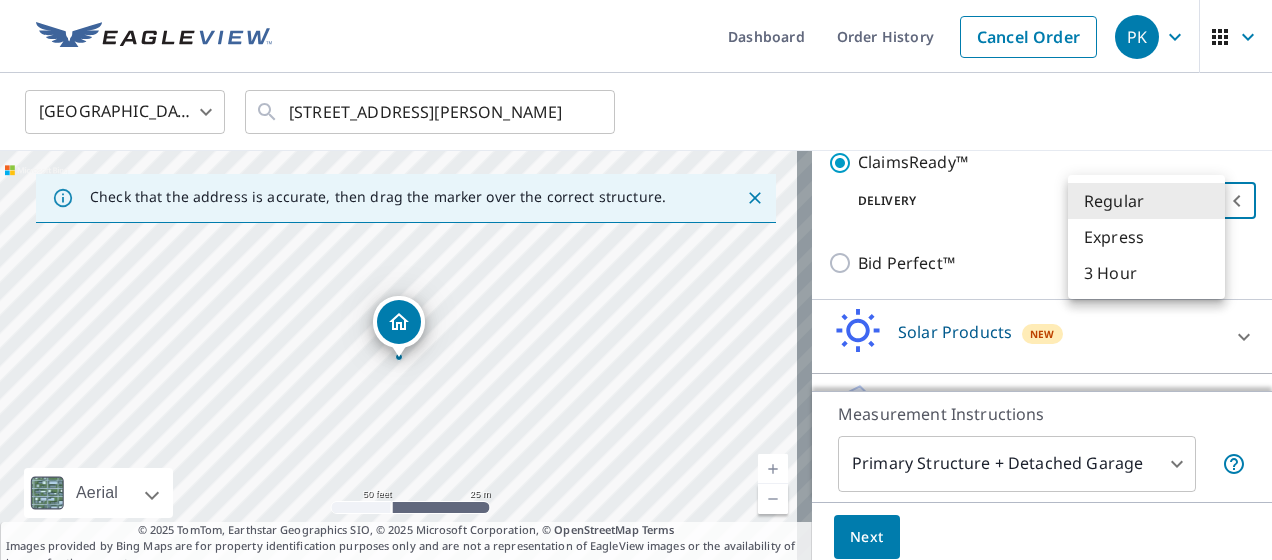 click on "PK PK
Dashboard Order History Cancel Order PK United States US ​ 6119 MAGNOLIA LANE N, CRESTVIEW, FL, 32539-9132 ​ Check that the address is accurate, then drag the marker over the correct structure. 6119 Magnolia Ln N Crestview, FL 32539 Aerial Road A standard road map Aerial A detailed look from above Labels Labels 50 feet 25 m © 2025 TomTom, © Vexcel Imaging, © 2025 Microsoft Corporation,  © OpenStreetMap Terms © 2025 TomTom, Earthstar Geographics SIO, © 2025 Microsoft Corporation, ©   OpenStreetMap   Terms Images provided by Bing Maps are for property identification purposes only and are not a representation of EagleView images or the availability of images for the property. PROPERTY TYPE Residential Commercial This is a complex BUILDING ID 6119 Magnolia Ln N, Crestview, FL, 32539 Roof Products New ClaimsReady™ with Regular Delivery ClaimsReady™ Delivery Regular 8 ​ Bid Perfect™ Solar Products New TrueDesign for Sales TrueDesign for Planning Walls Products New 1 ​ Next  |" at bounding box center [636, 280] 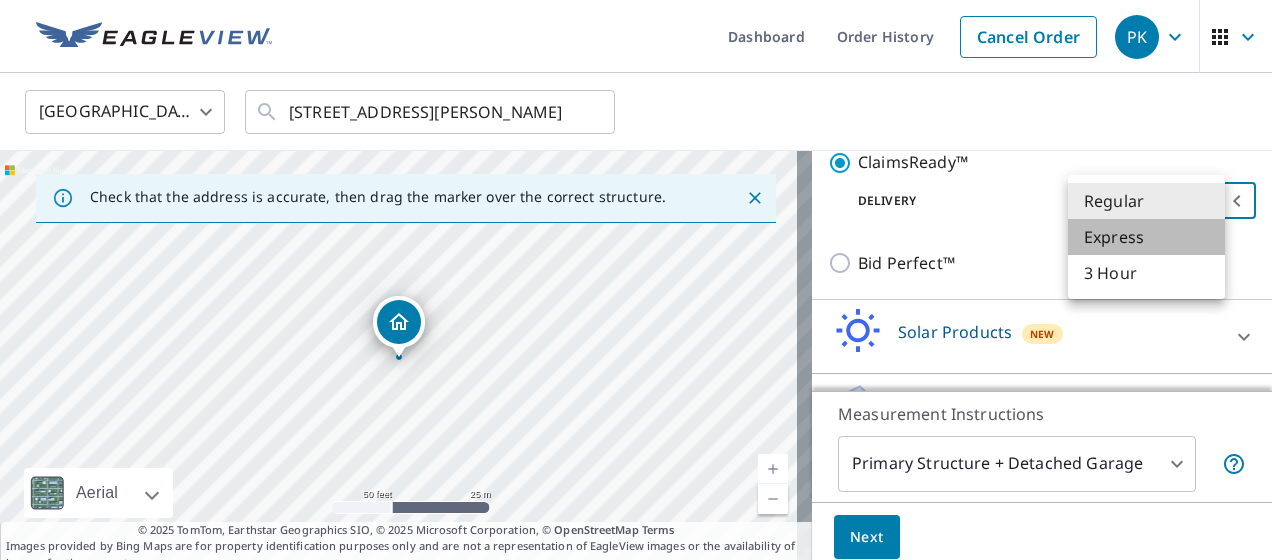 click on "Express" at bounding box center [1146, 237] 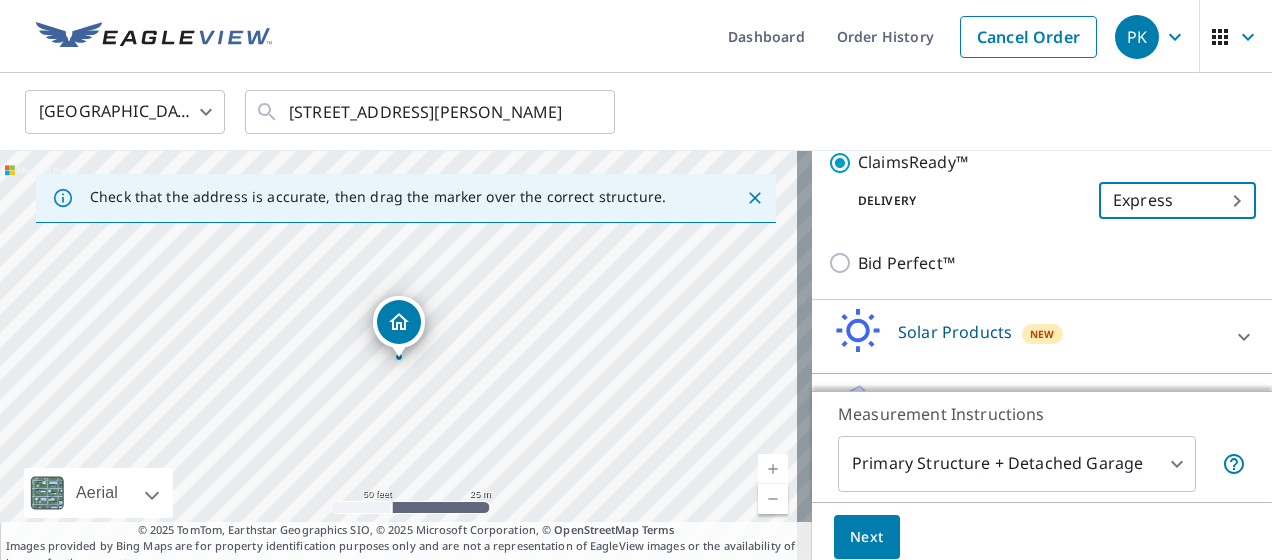 scroll, scrollTop: 366, scrollLeft: 0, axis: vertical 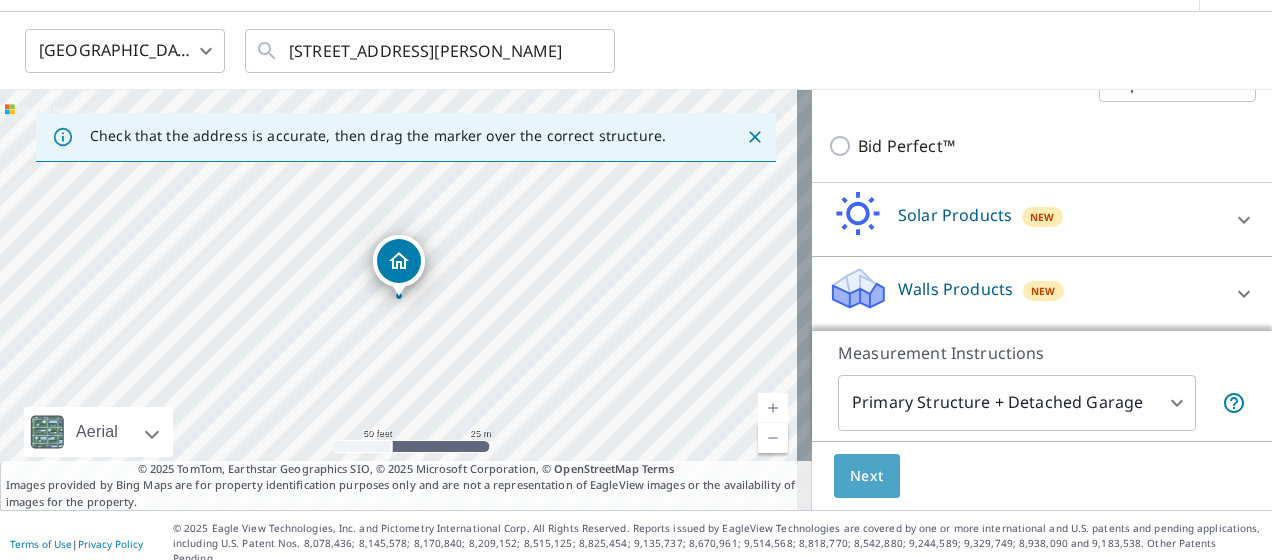 click on "Next" at bounding box center [867, 476] 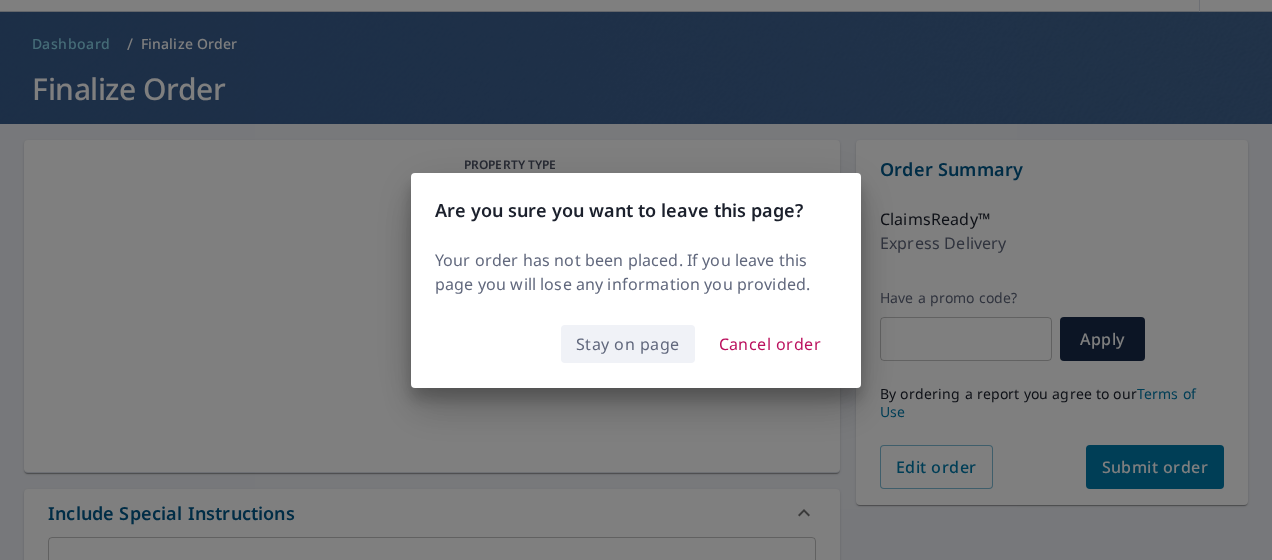 click on "Stay on page" at bounding box center [628, 344] 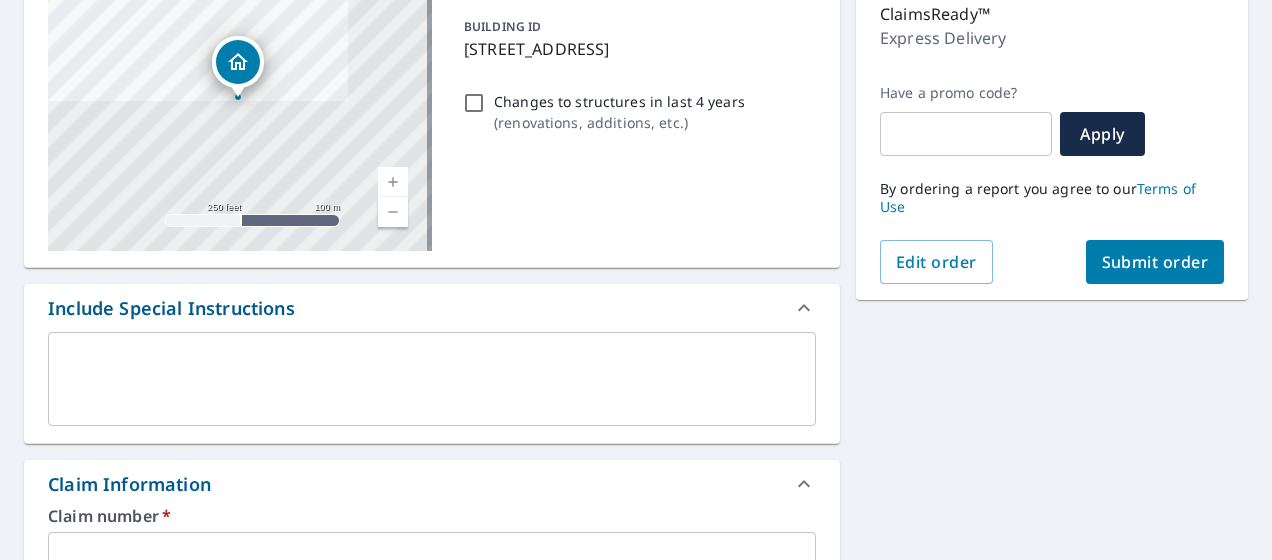 scroll, scrollTop: 422, scrollLeft: 0, axis: vertical 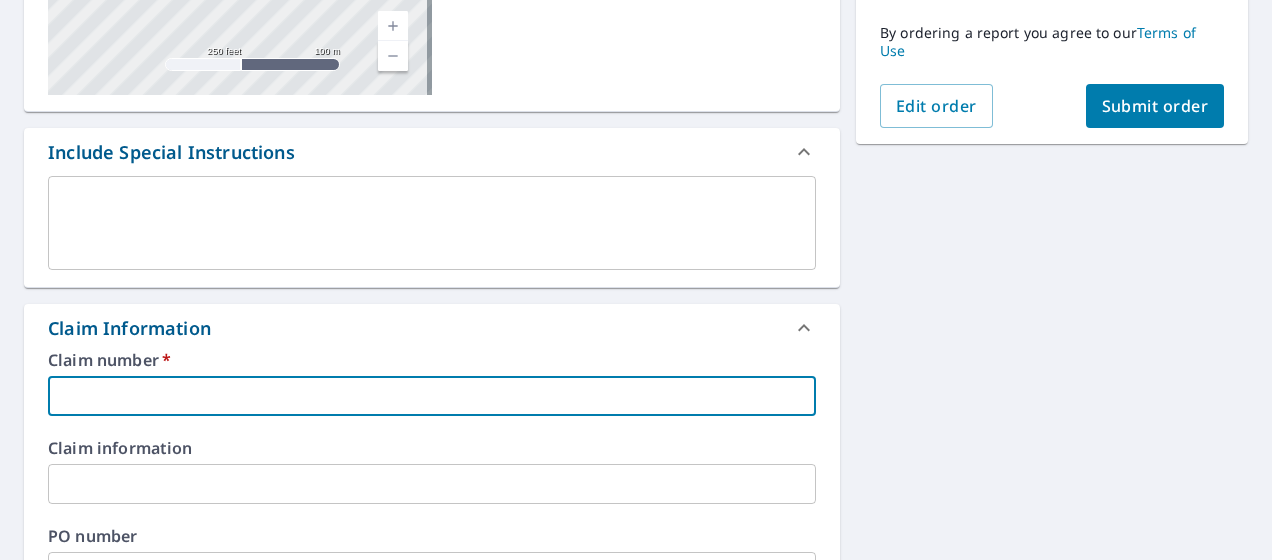 click at bounding box center (432, 396) 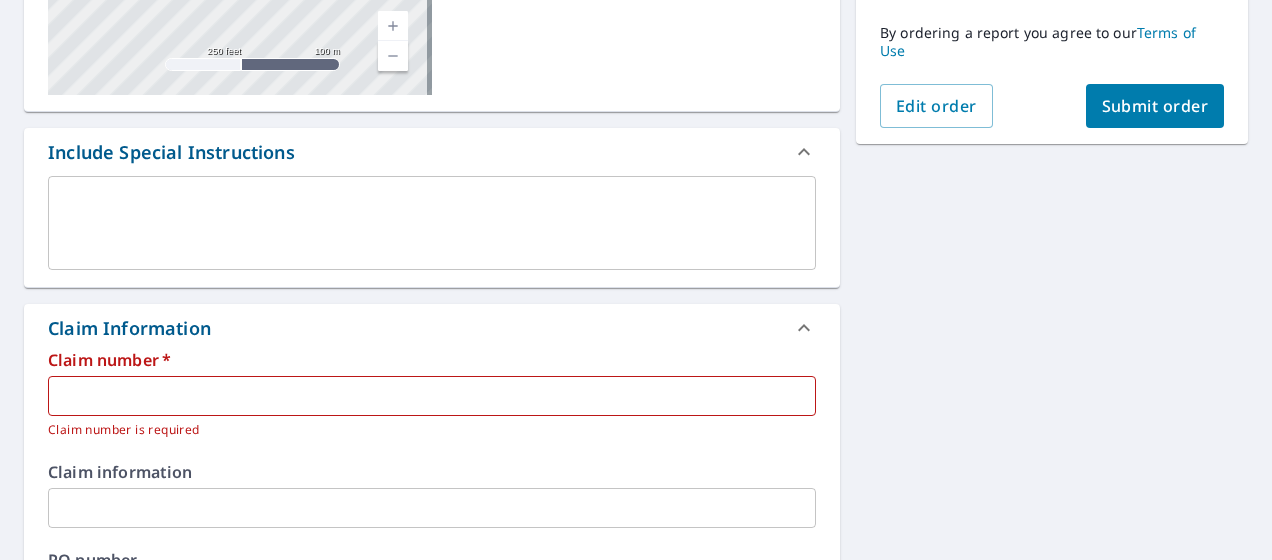 type 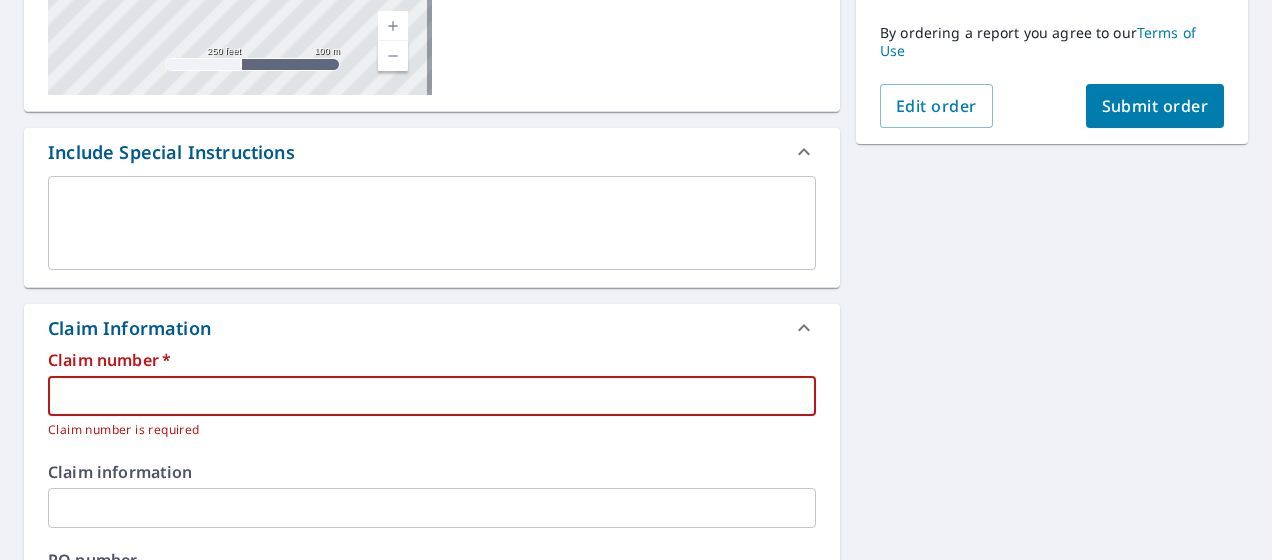 click at bounding box center [432, 396] 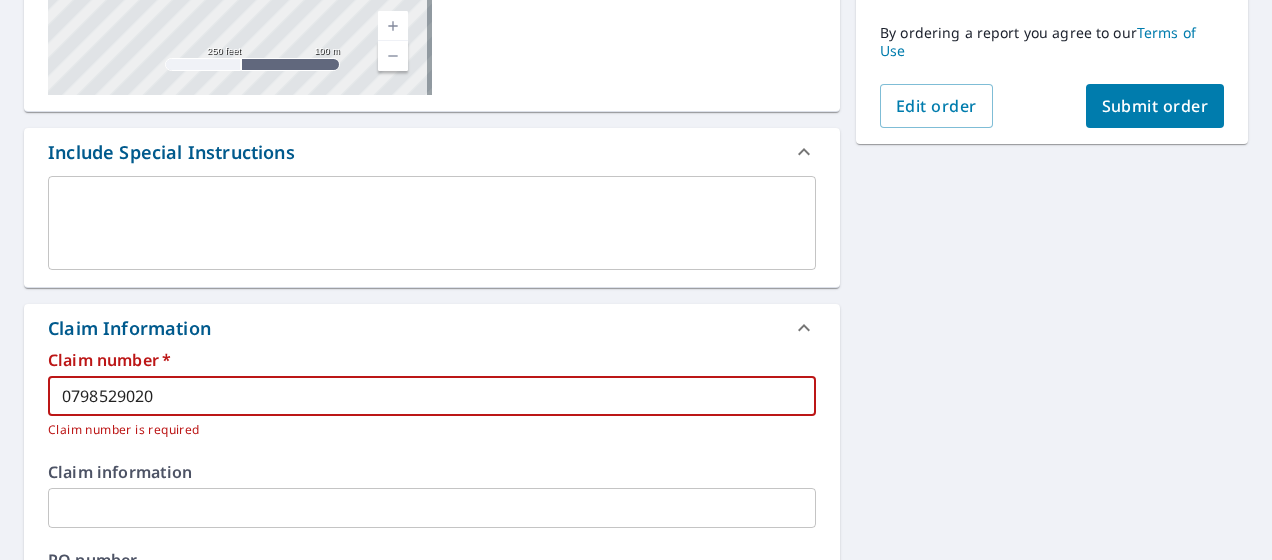 type on "0798529020" 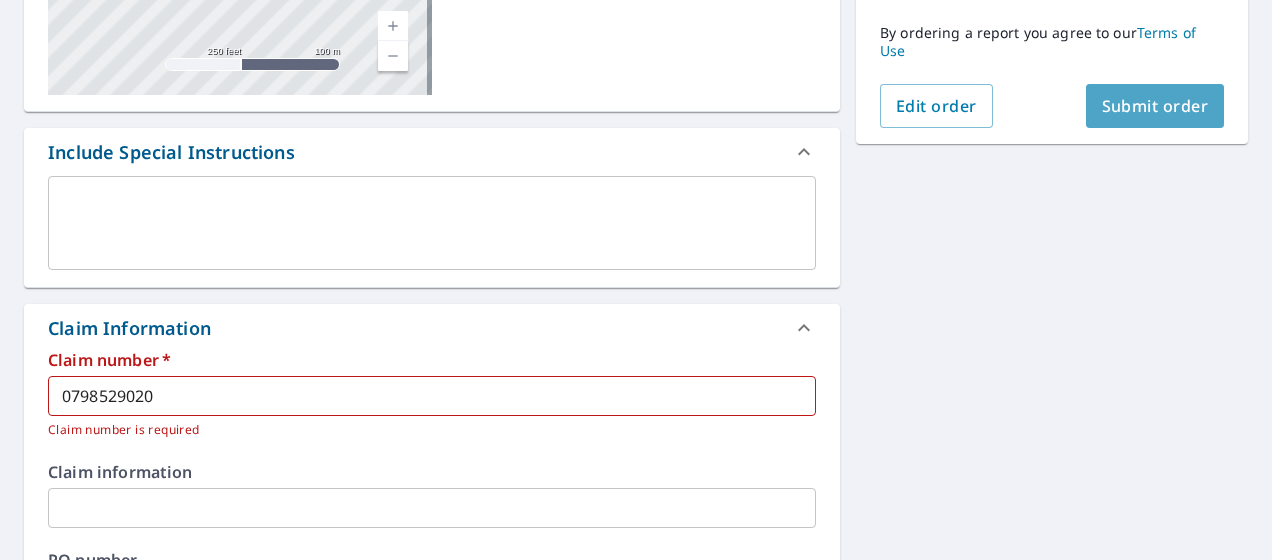 click on "Submit order" at bounding box center [1155, 106] 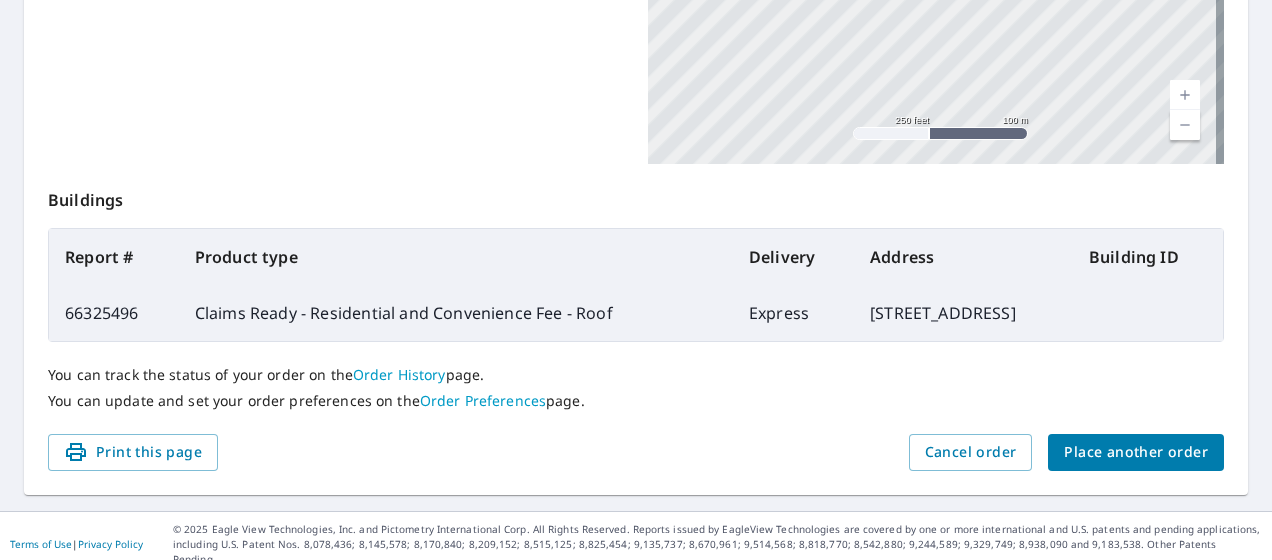 scroll, scrollTop: 0, scrollLeft: 0, axis: both 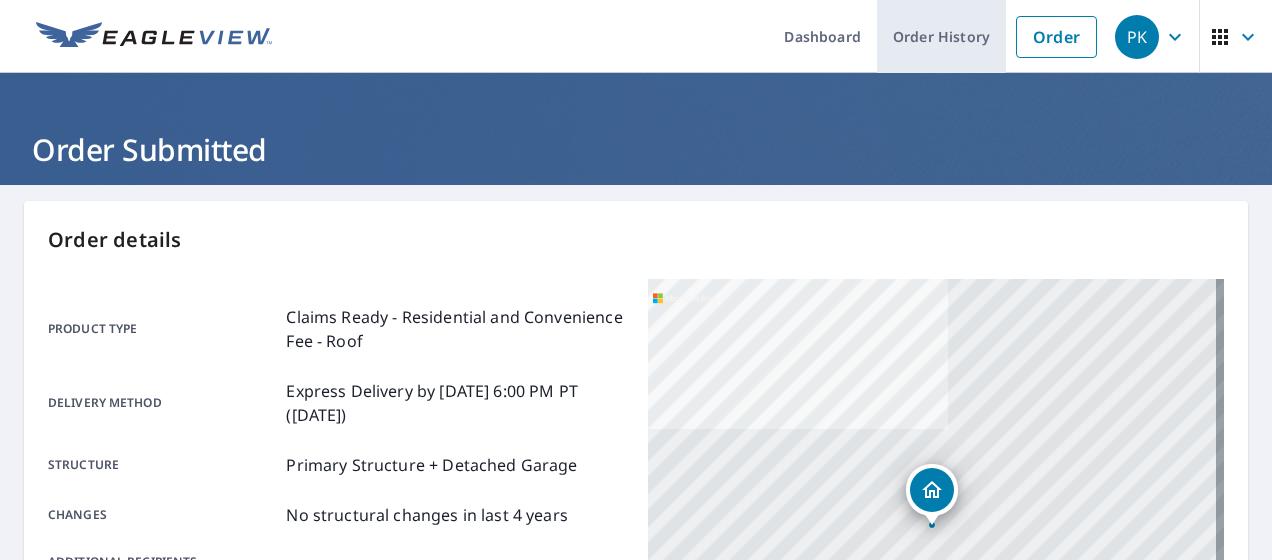 click on "Order History" at bounding box center (941, 36) 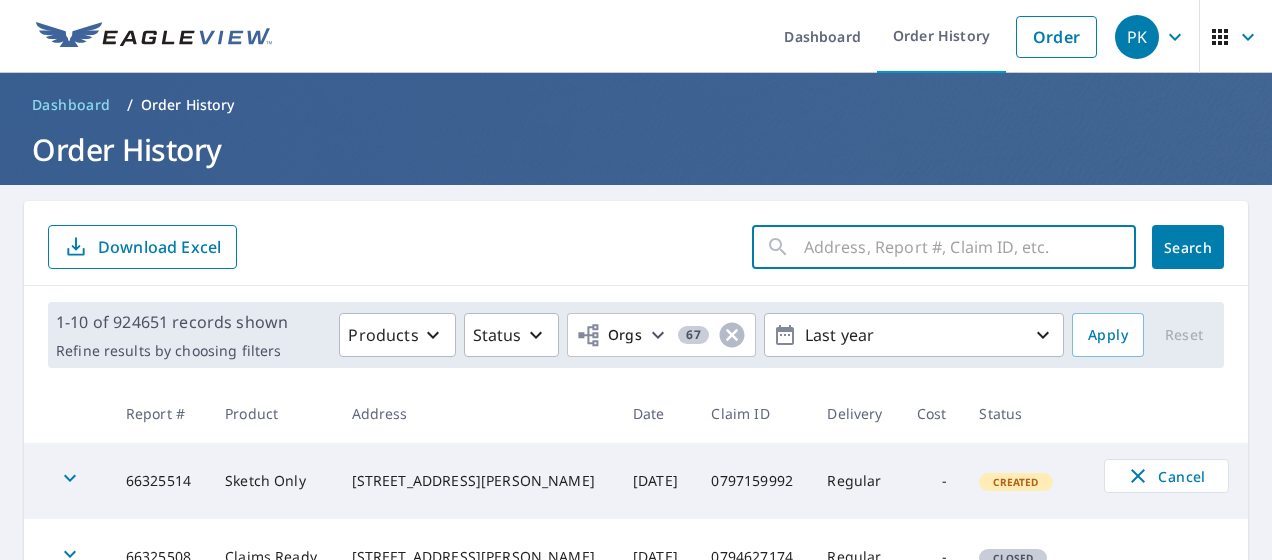 click at bounding box center (970, 247) 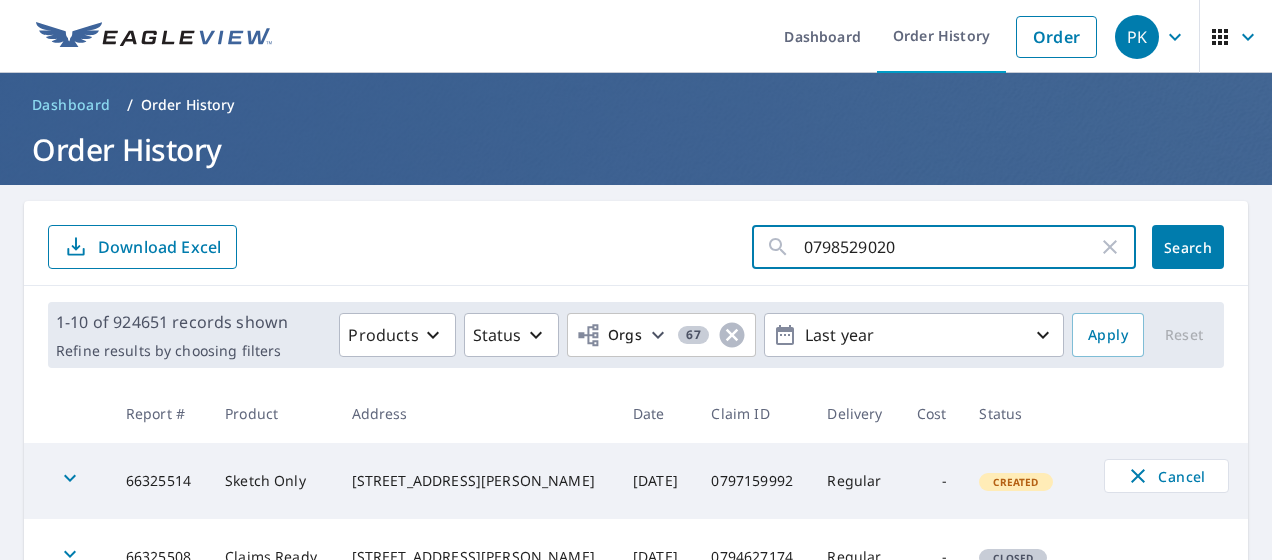 type on "0798529020" 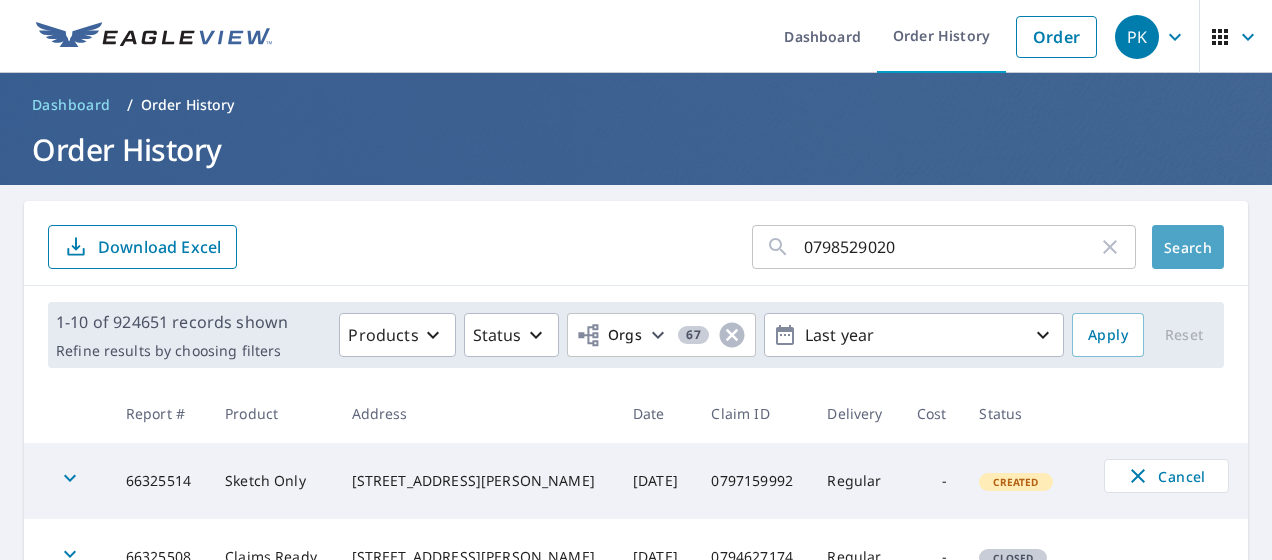 click on "Search" at bounding box center [1188, 247] 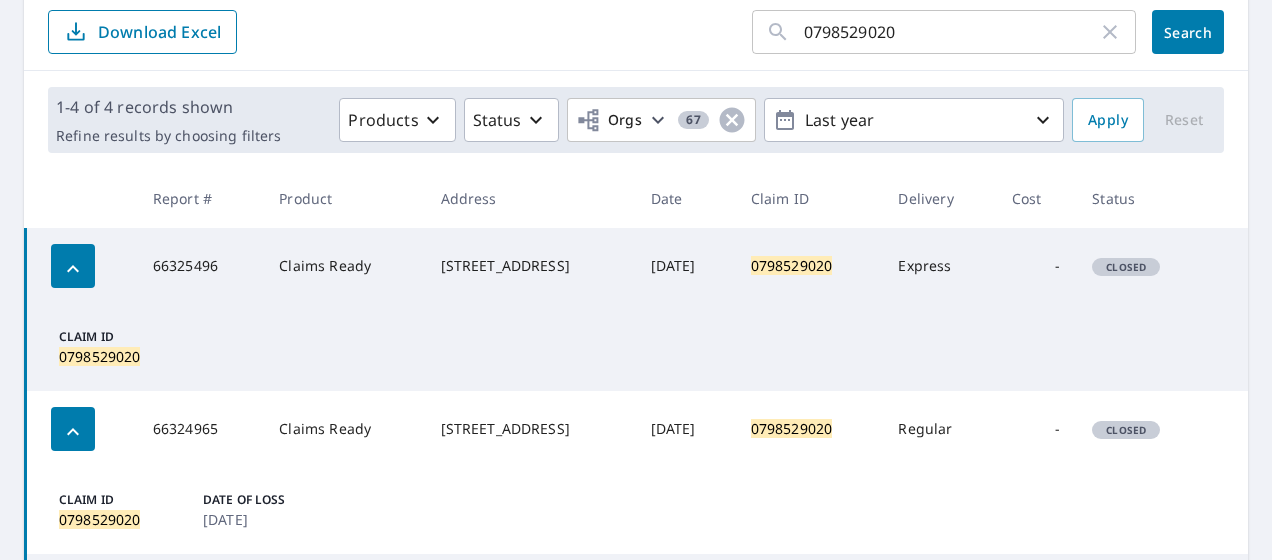 scroll, scrollTop: 155, scrollLeft: 0, axis: vertical 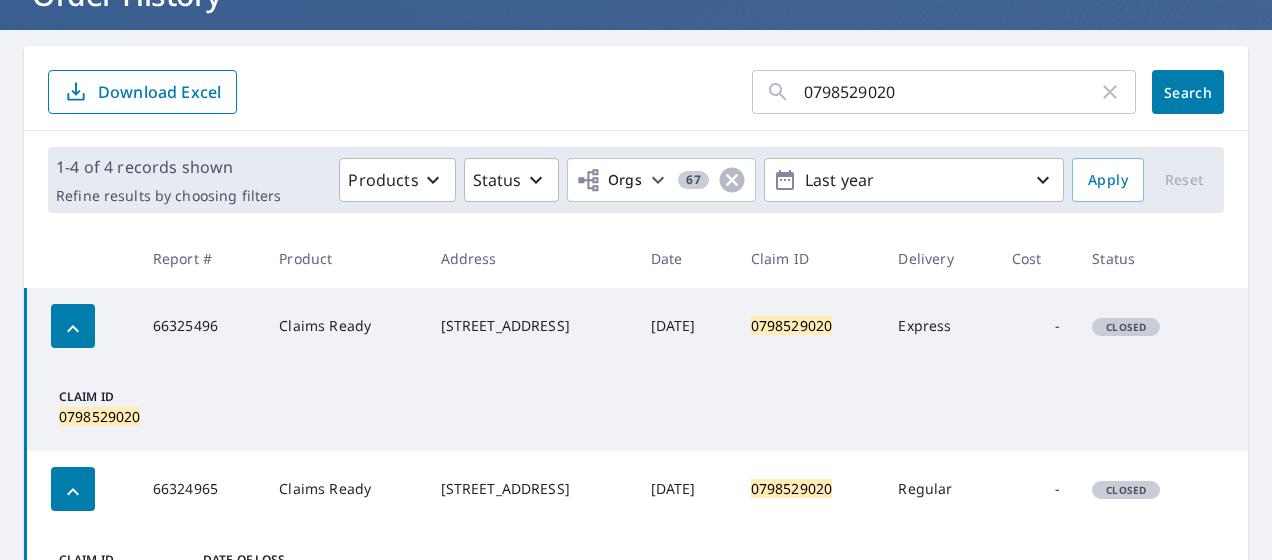 click 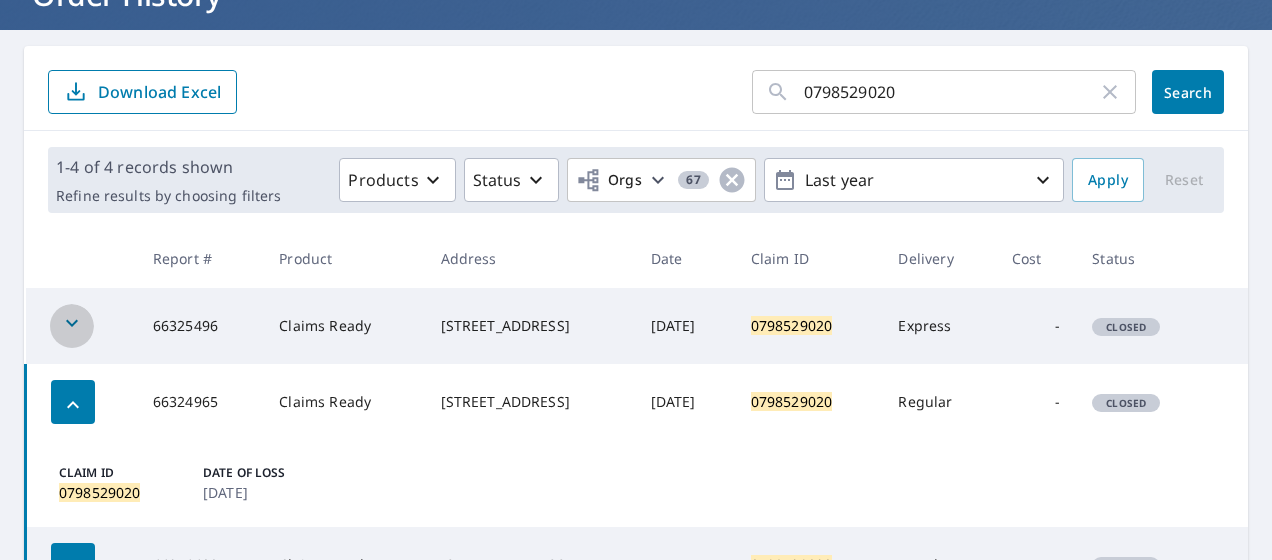 click 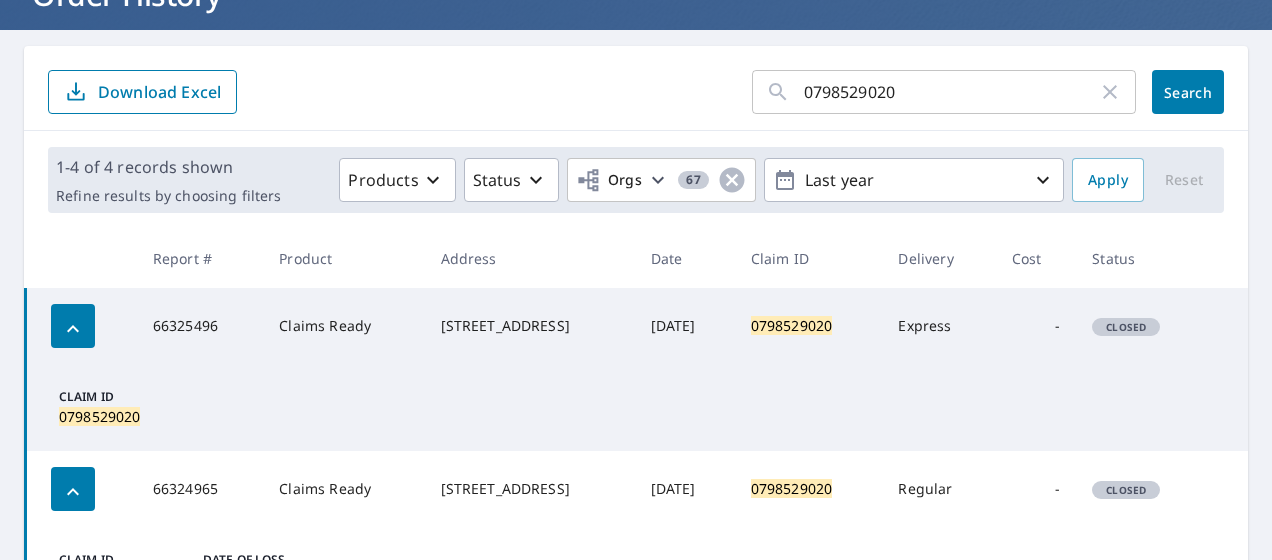 scroll, scrollTop: 169, scrollLeft: 0, axis: vertical 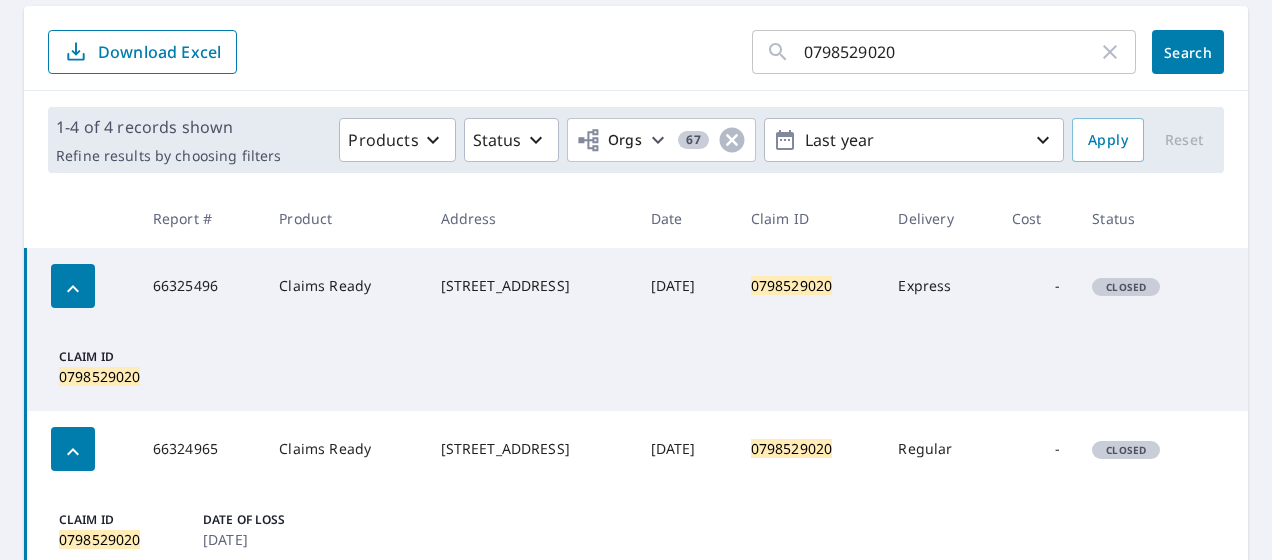 click on "Claim ID 0798529020" at bounding box center [637, 367] 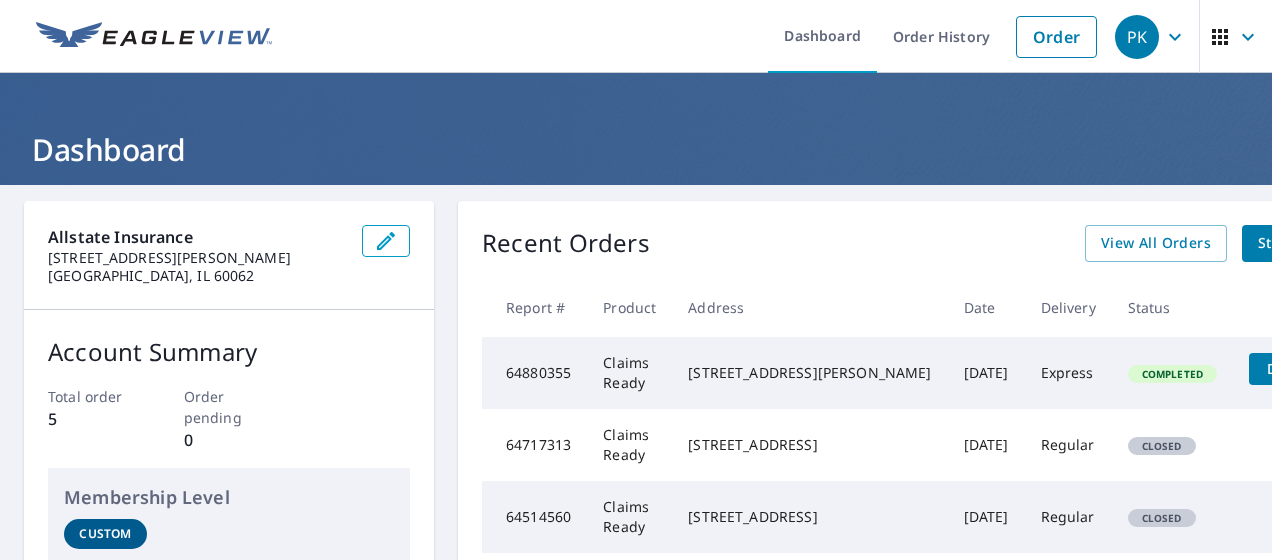 scroll, scrollTop: 0, scrollLeft: 0, axis: both 